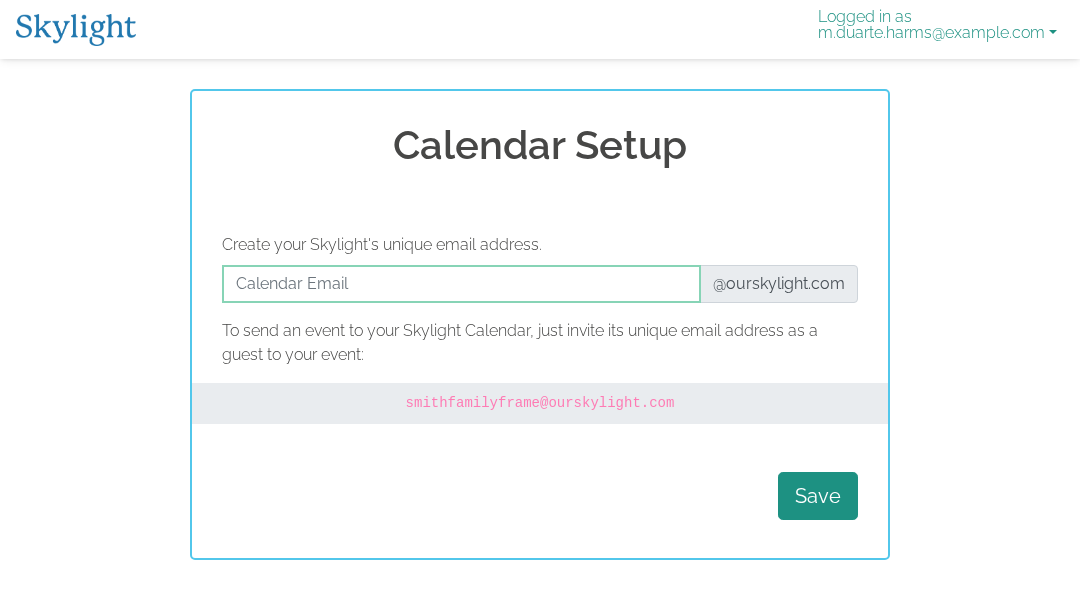 scroll, scrollTop: 0, scrollLeft: 0, axis: both 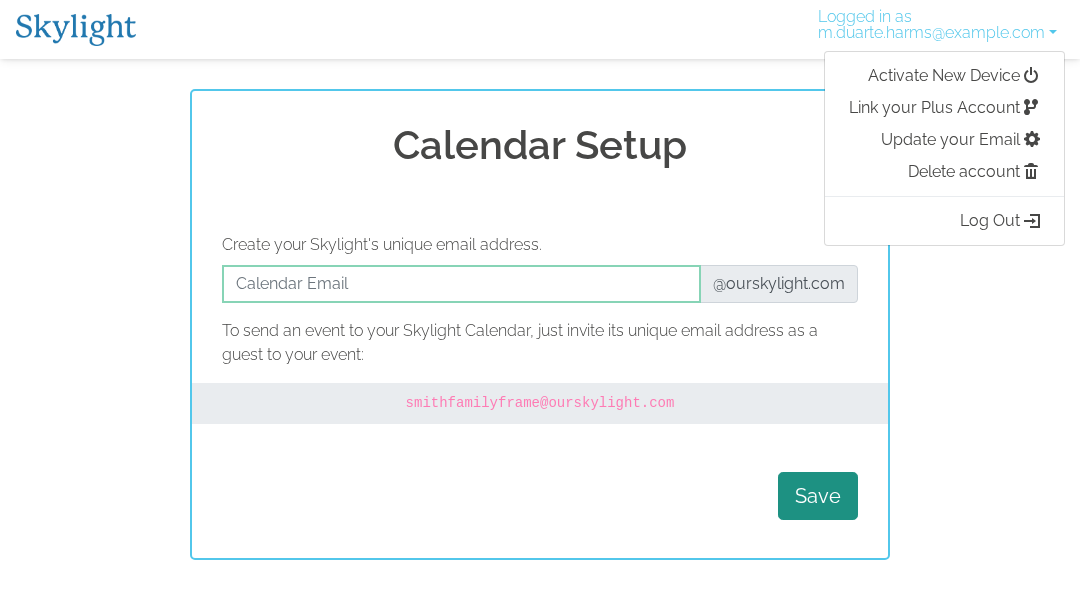 click at bounding box center [76, 30] 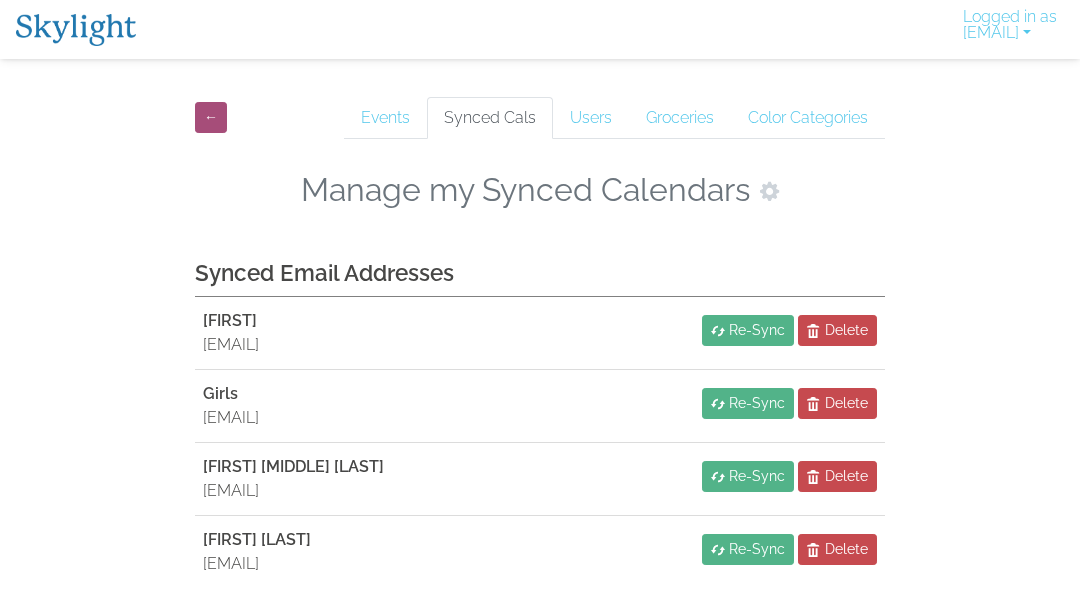 scroll, scrollTop: 0, scrollLeft: 0, axis: both 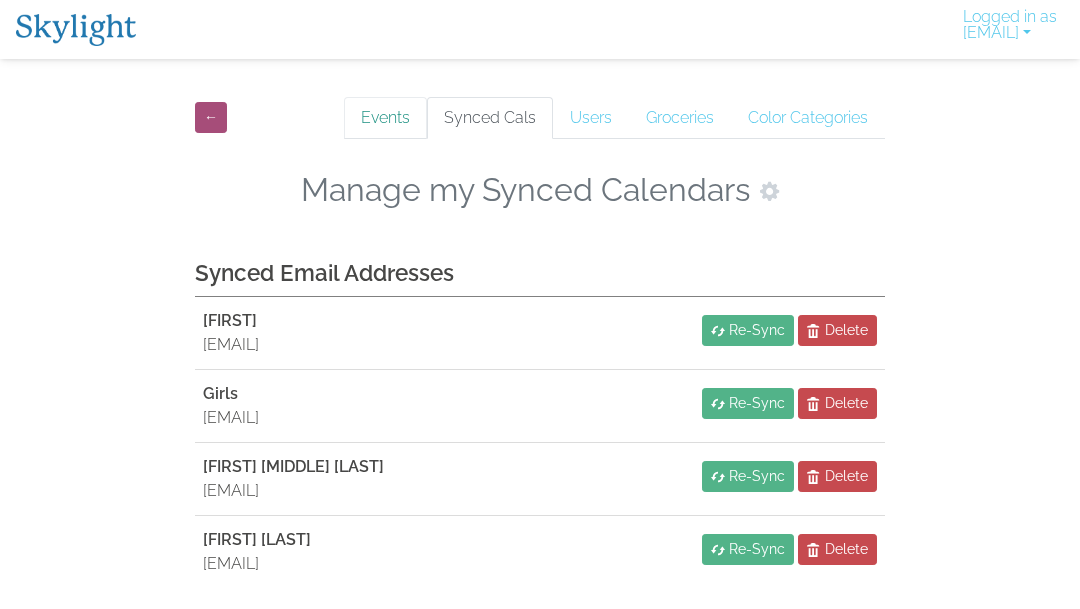 click on "Events" at bounding box center (385, 118) 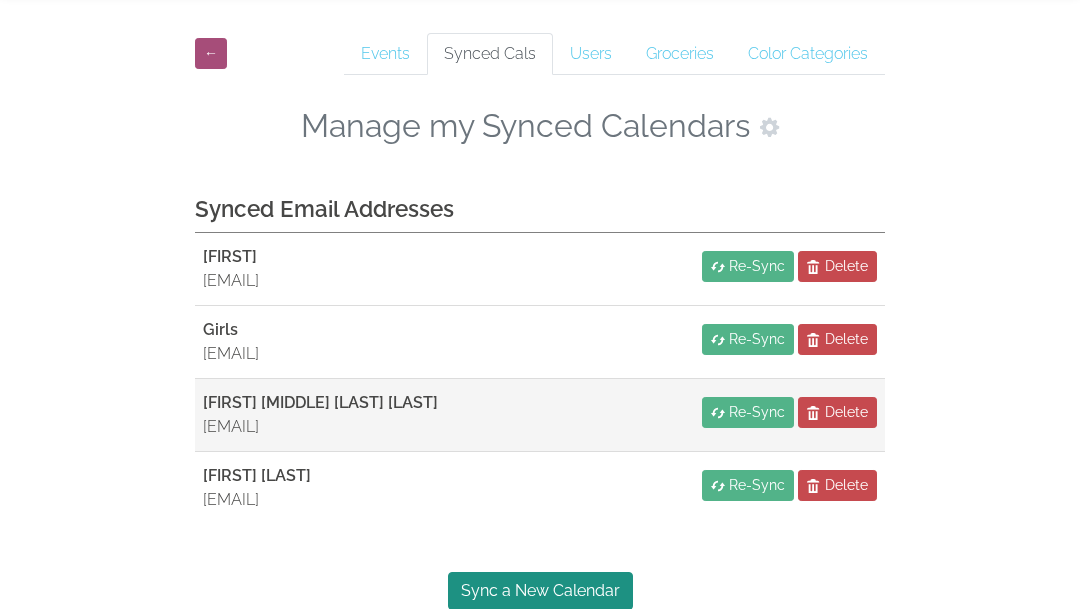 scroll, scrollTop: 0, scrollLeft: 0, axis: both 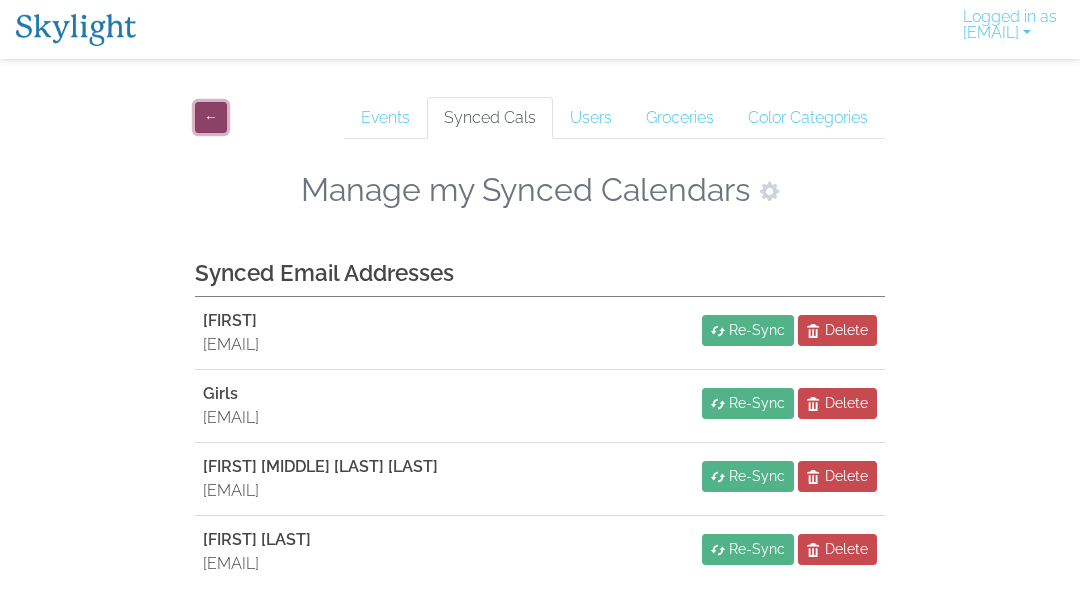 click on "←" at bounding box center [211, 117] 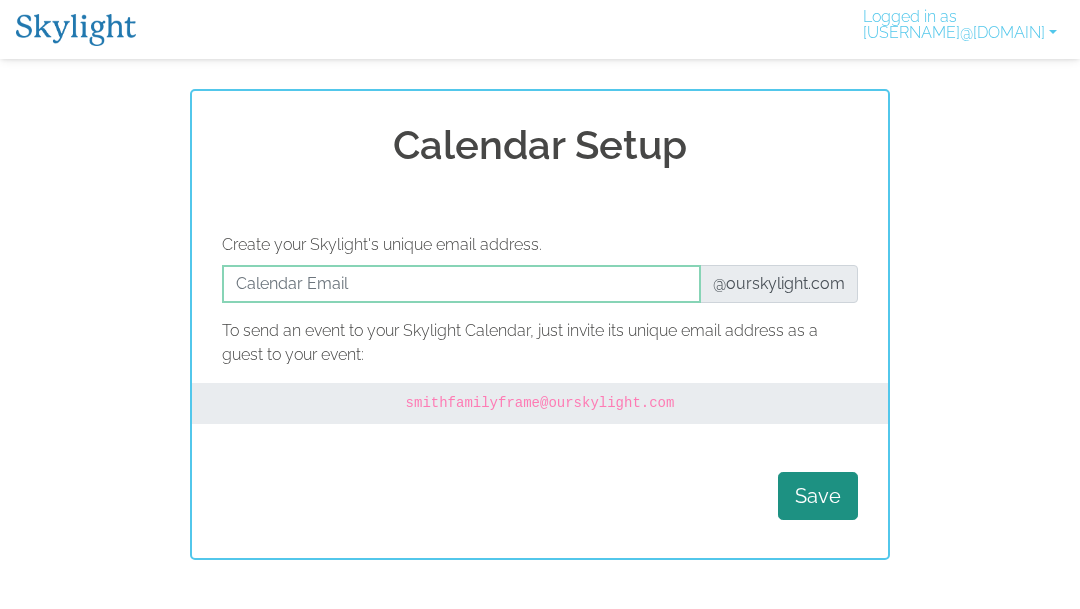 scroll, scrollTop: 0, scrollLeft: 0, axis: both 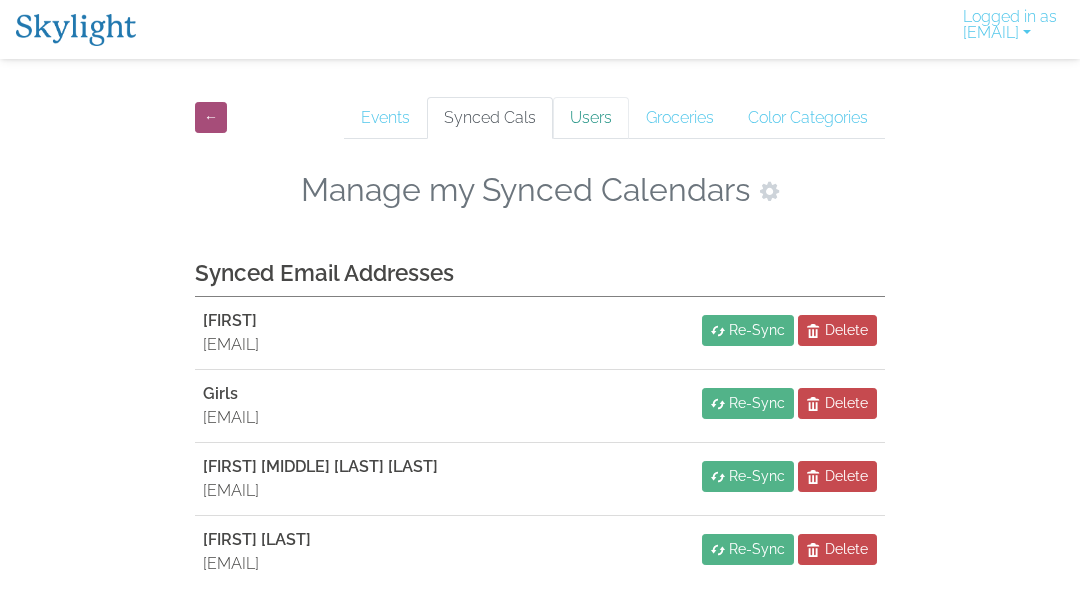 click on "Users" at bounding box center [591, 118] 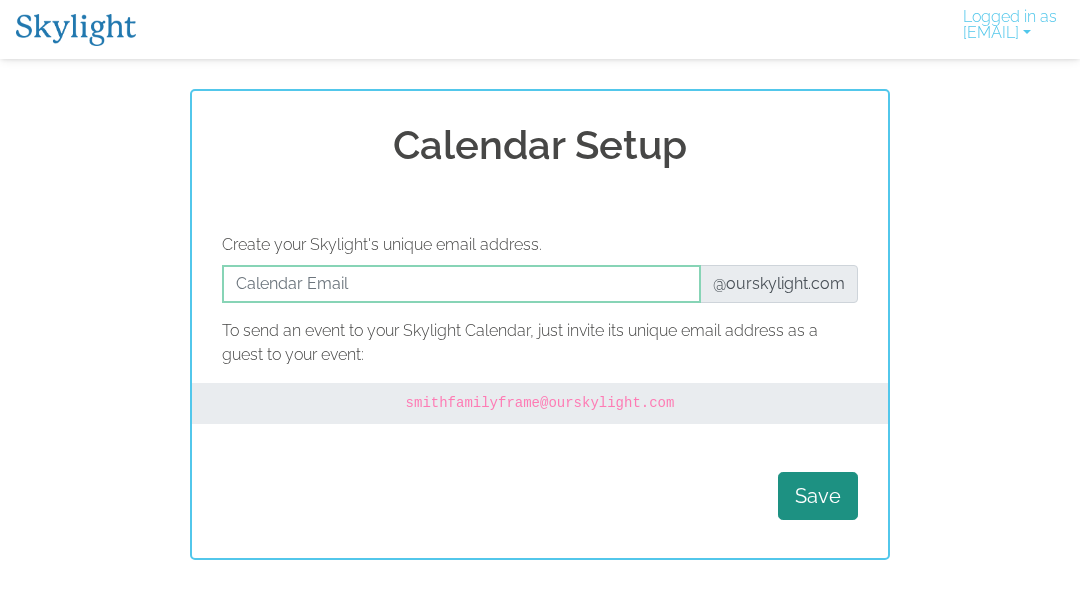 scroll, scrollTop: 0, scrollLeft: 0, axis: both 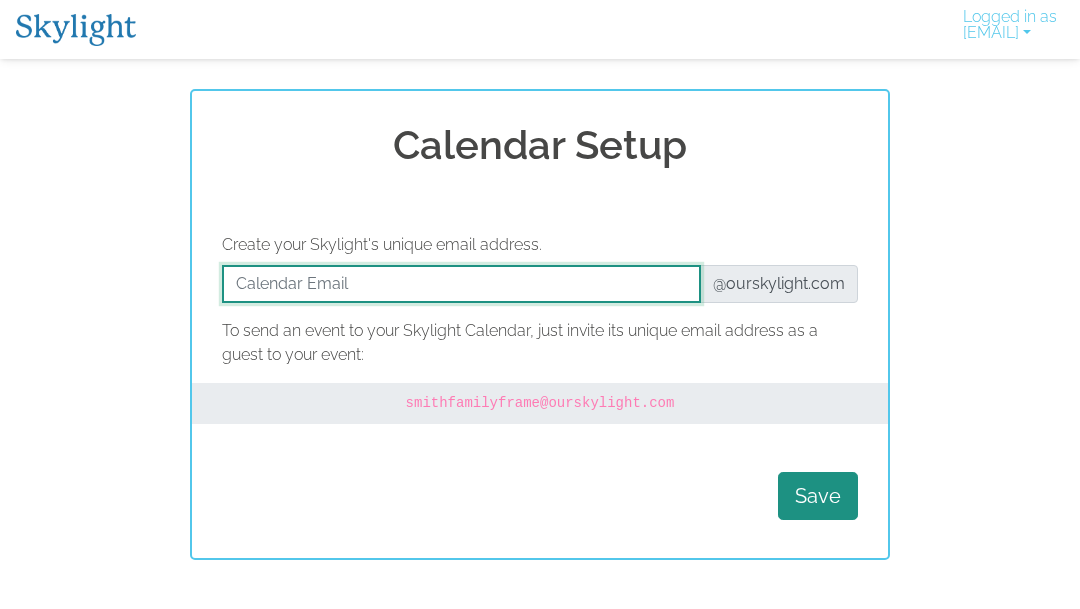 click at bounding box center (461, 284) 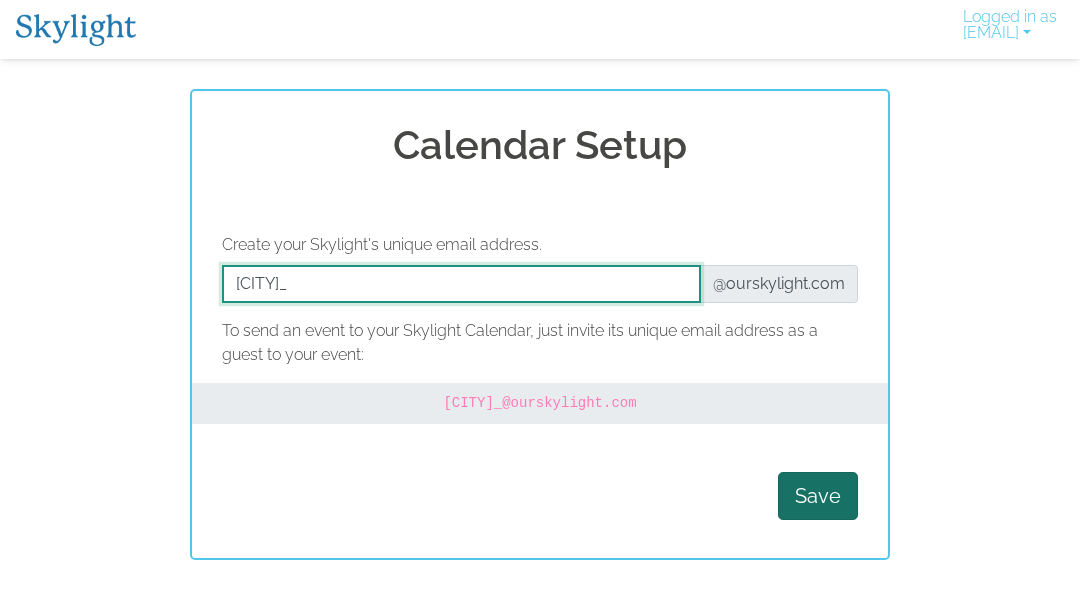 type on "mels_calendar" 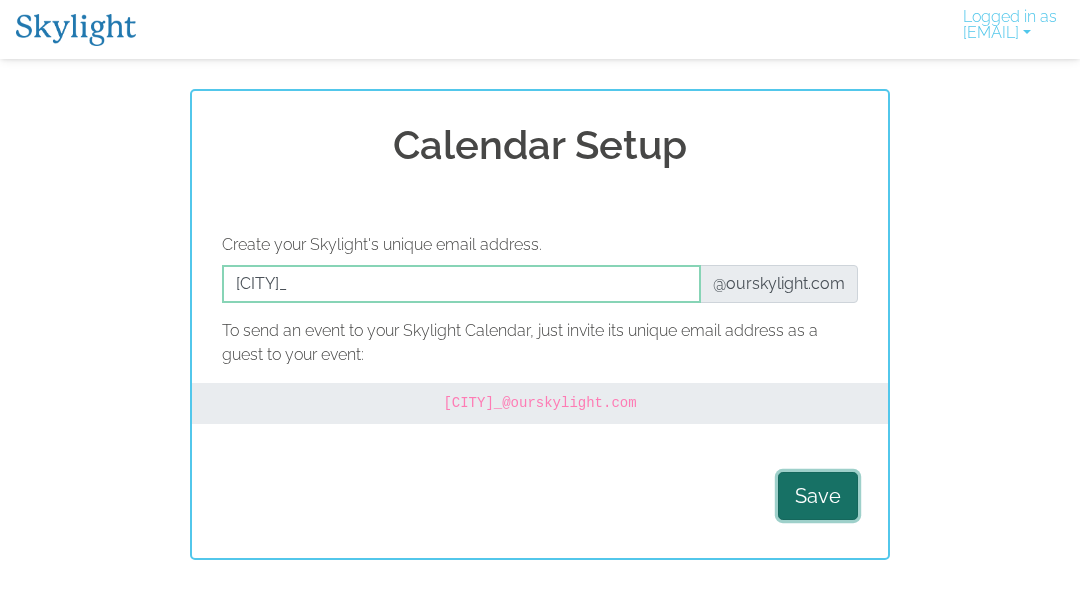 click on "Save" at bounding box center [818, 496] 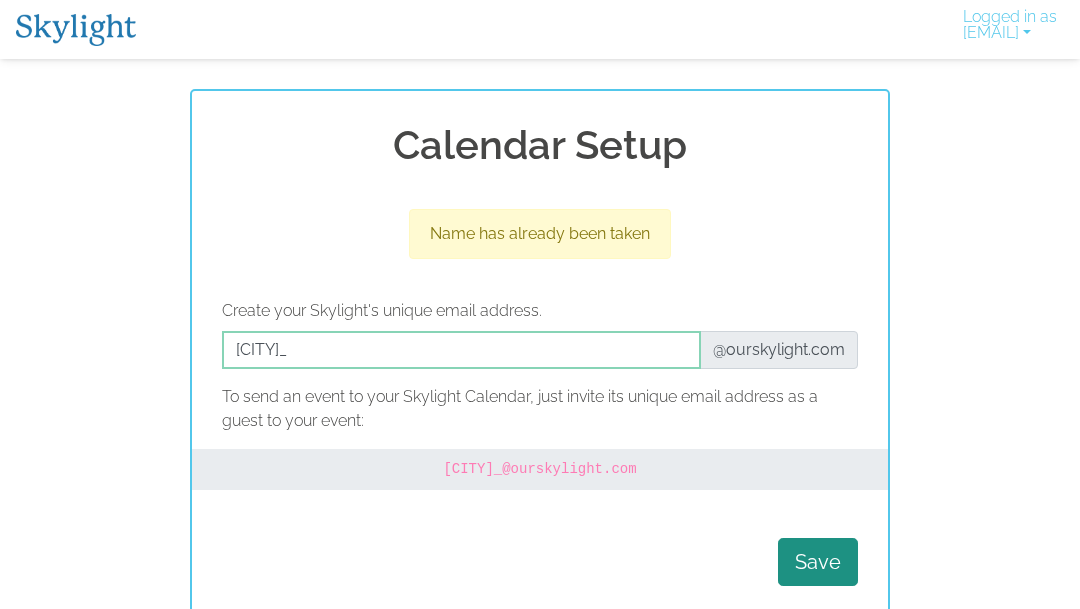 click at bounding box center (76, 30) 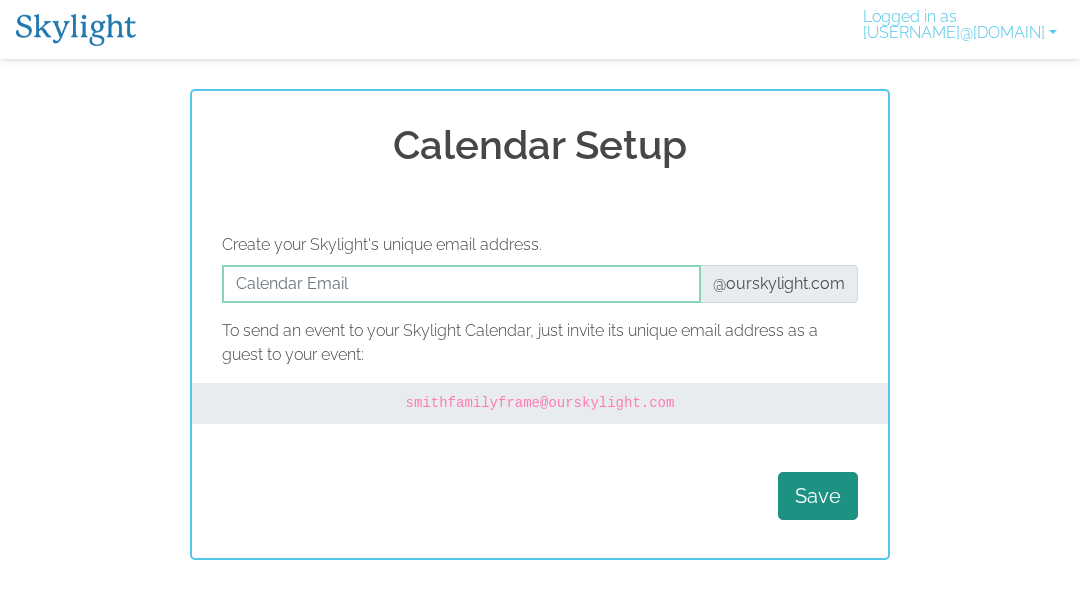 scroll, scrollTop: 0, scrollLeft: 0, axis: both 